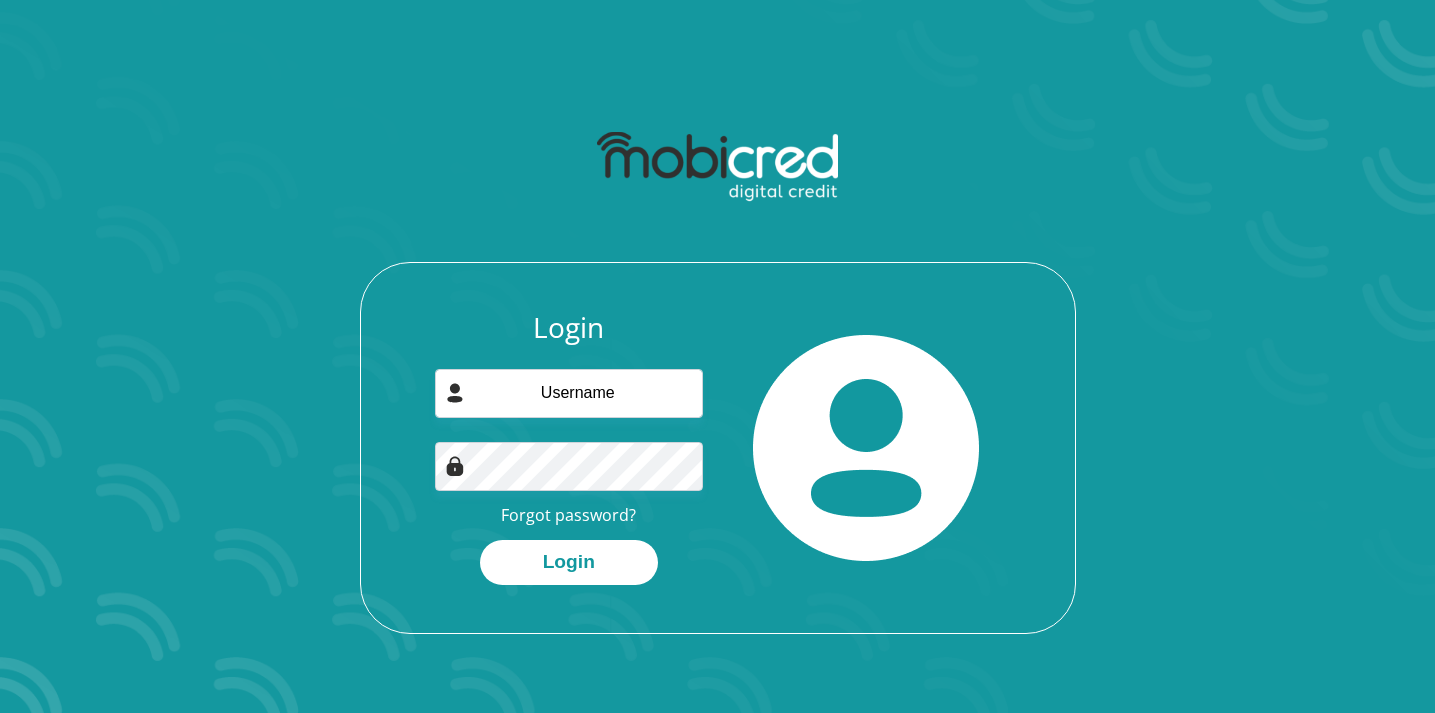 scroll, scrollTop: 5, scrollLeft: 0, axis: vertical 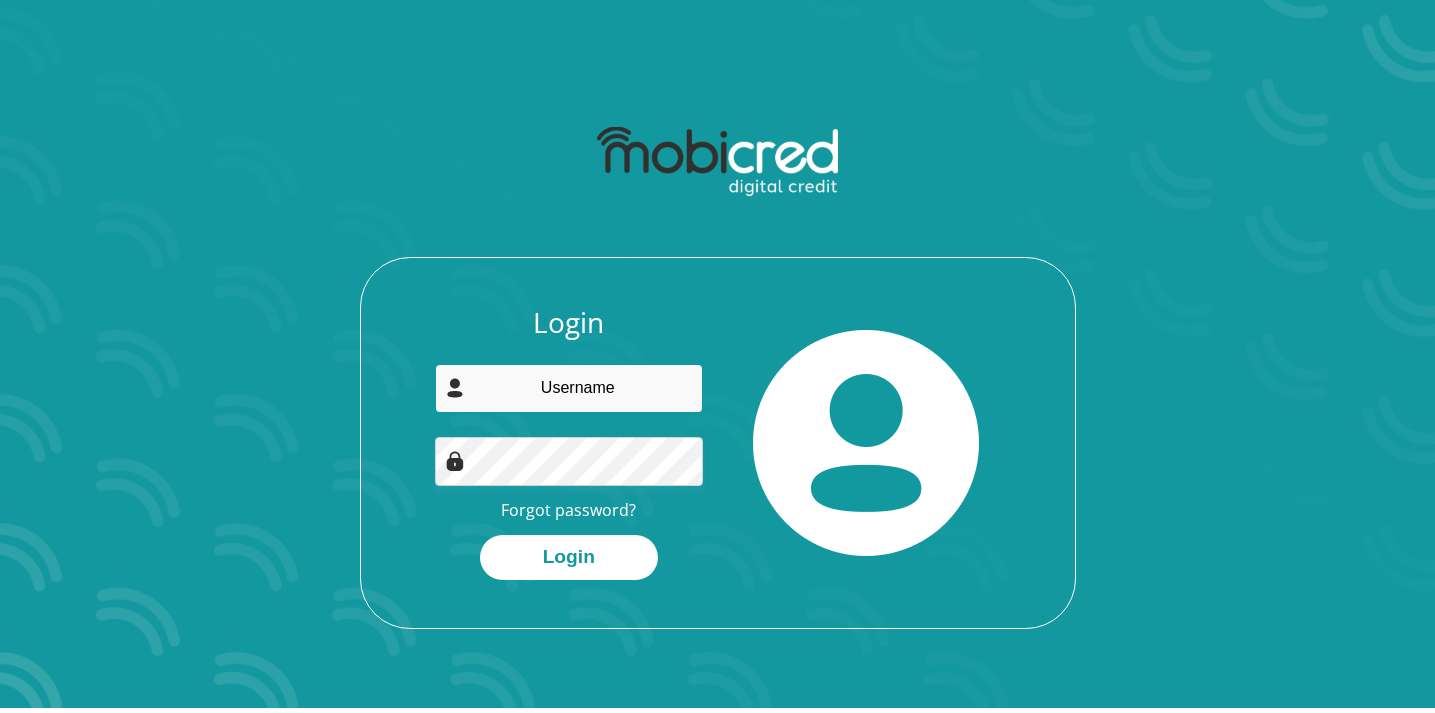click at bounding box center (569, 388) 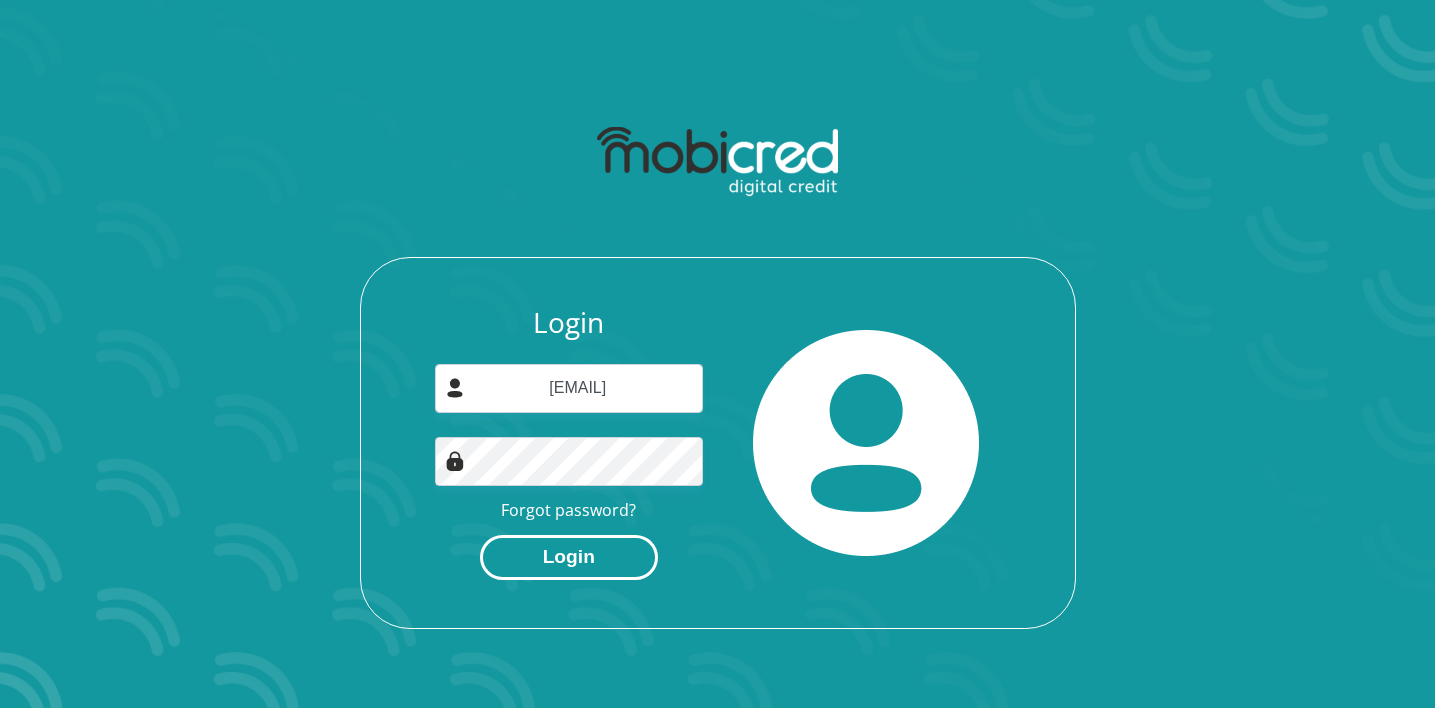 click on "Login" at bounding box center (569, 557) 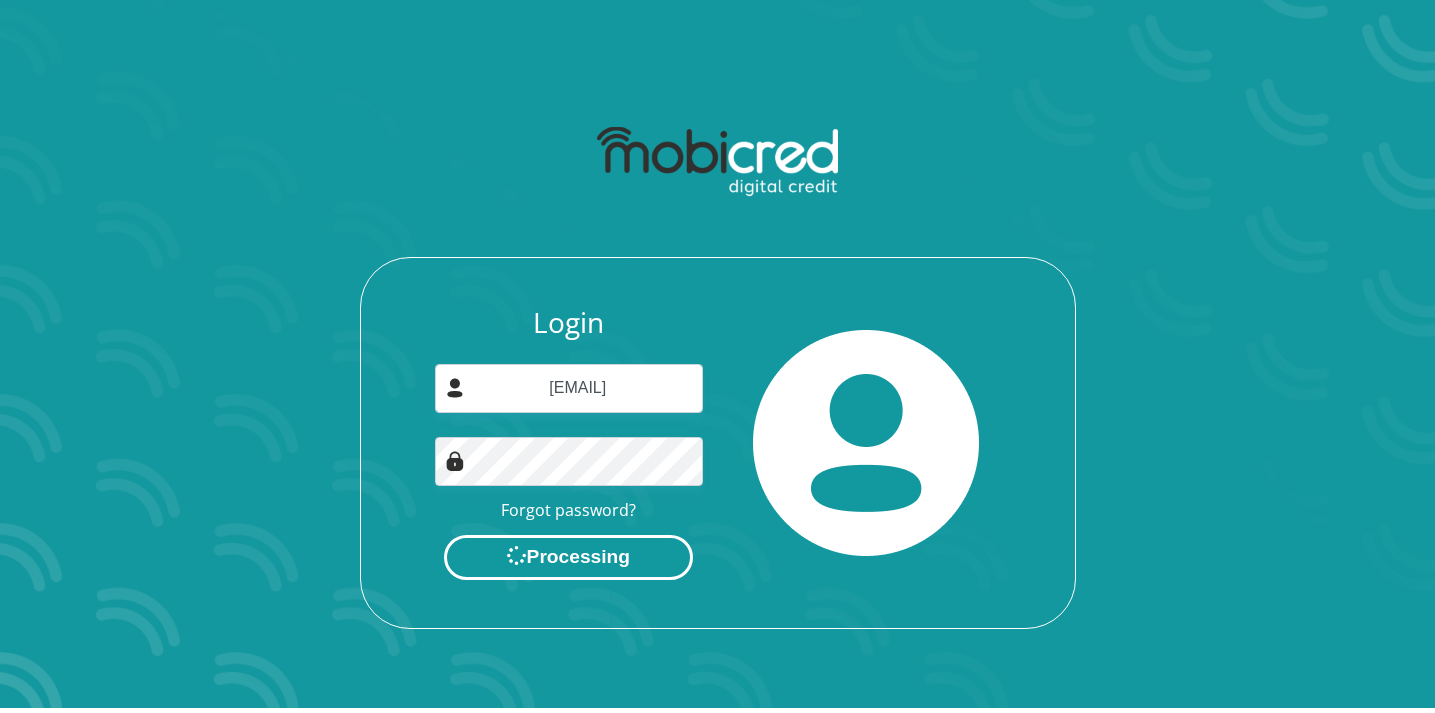 scroll, scrollTop: 0, scrollLeft: 0, axis: both 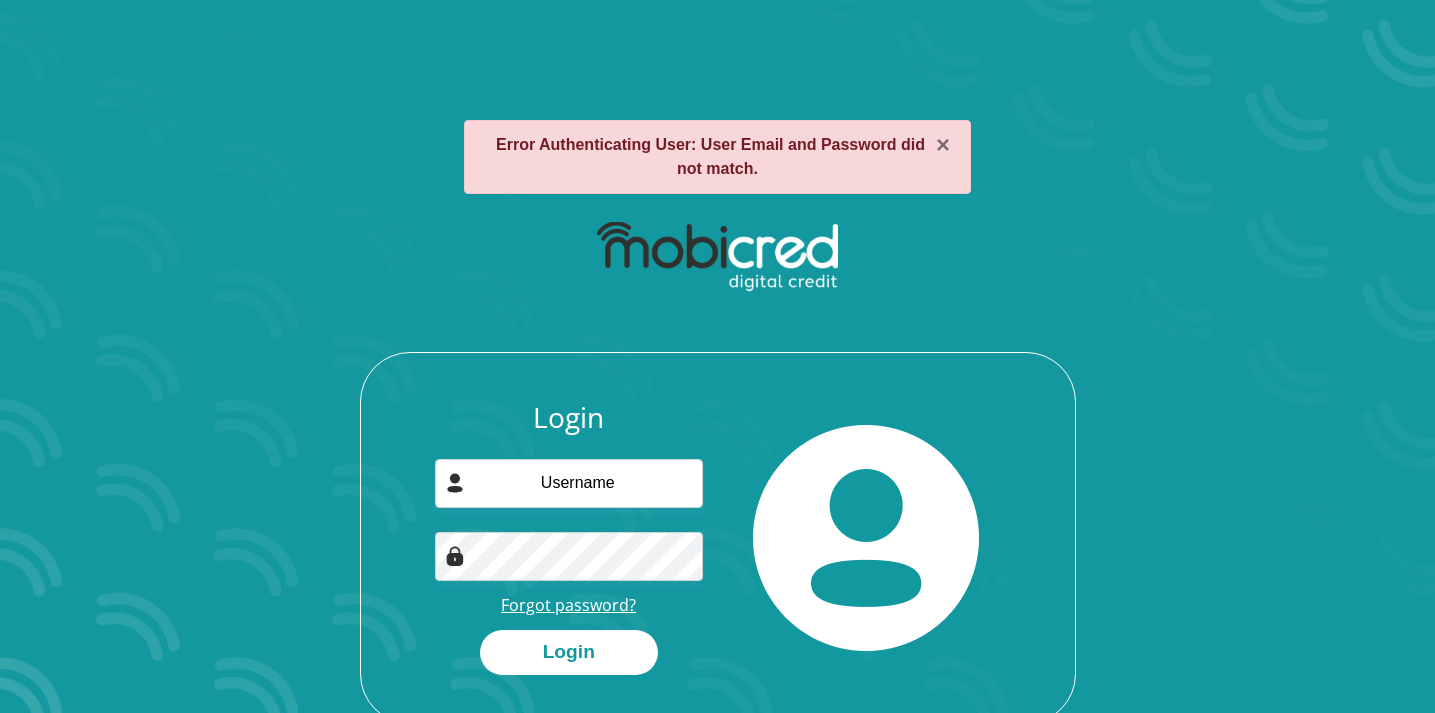 click on "Forgot password?" at bounding box center [568, 605] 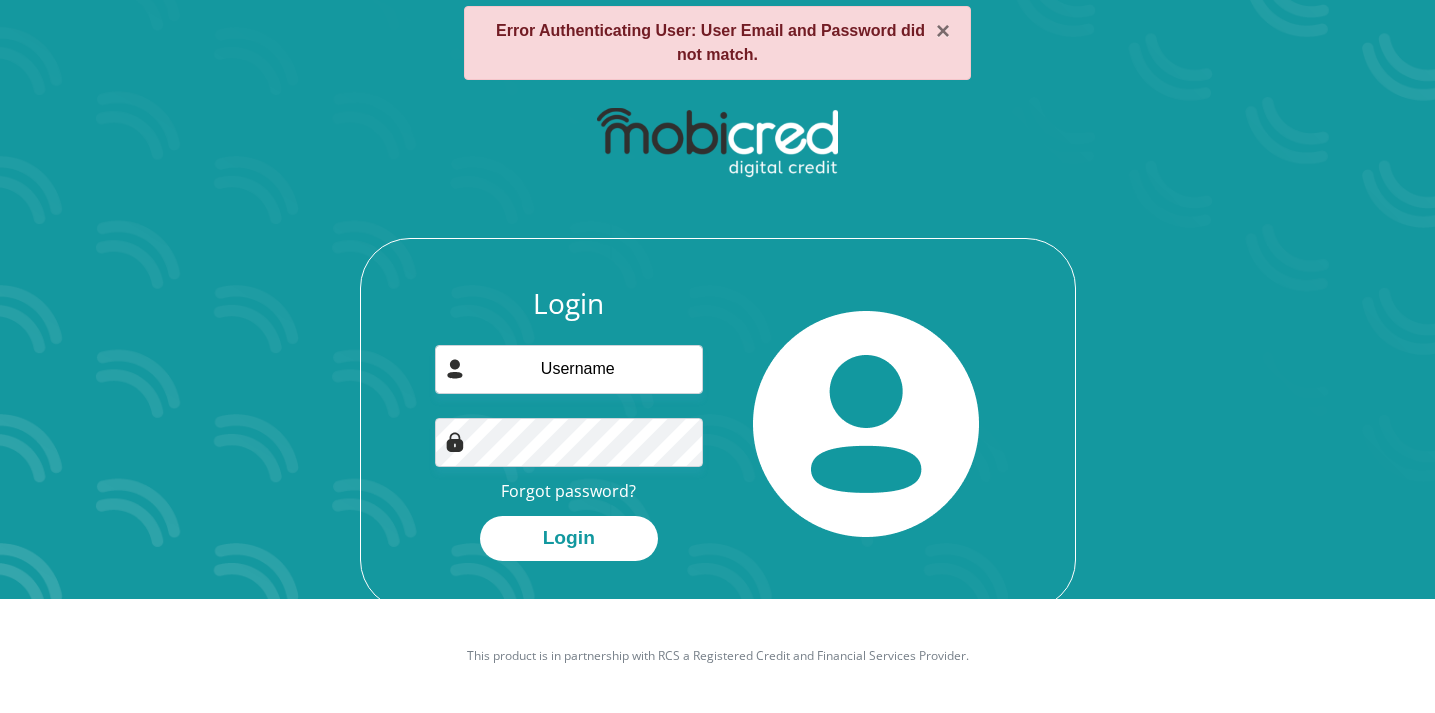 scroll, scrollTop: 0, scrollLeft: 0, axis: both 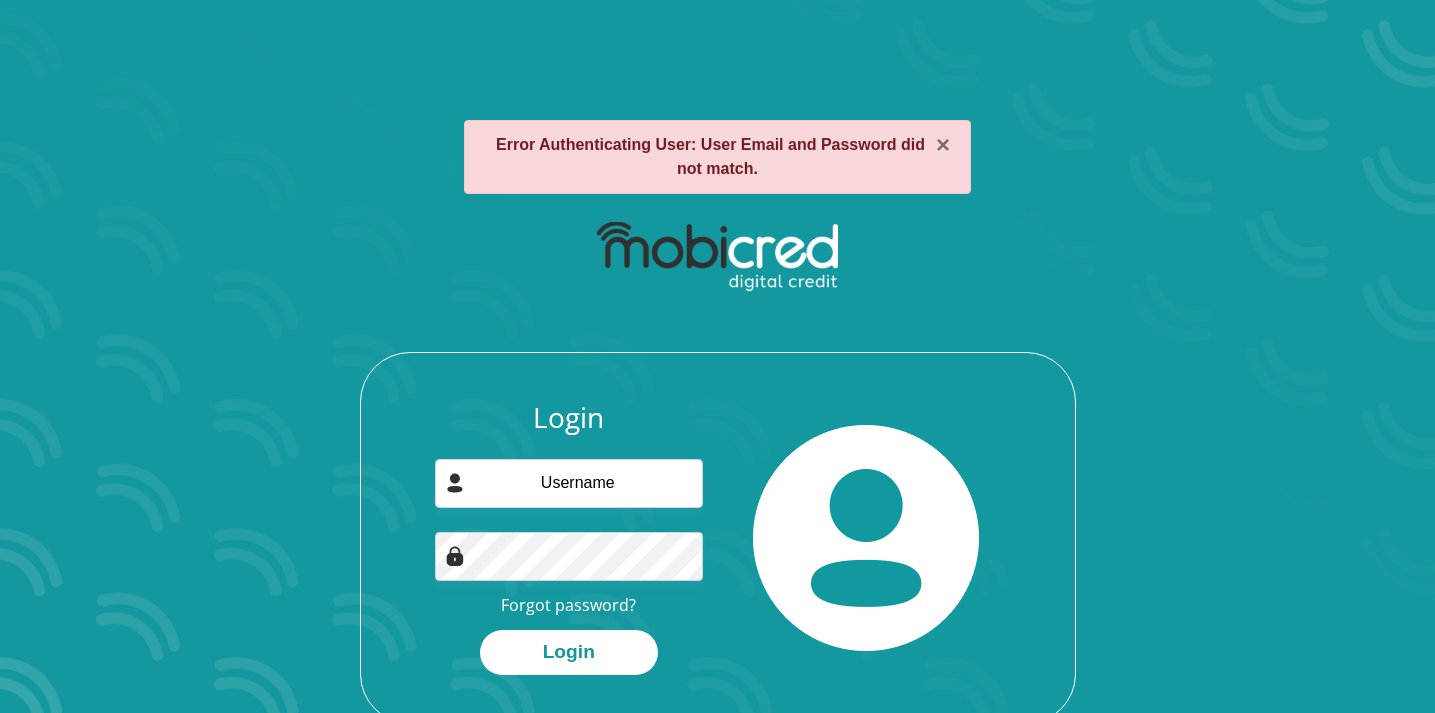 click at bounding box center (717, 257) 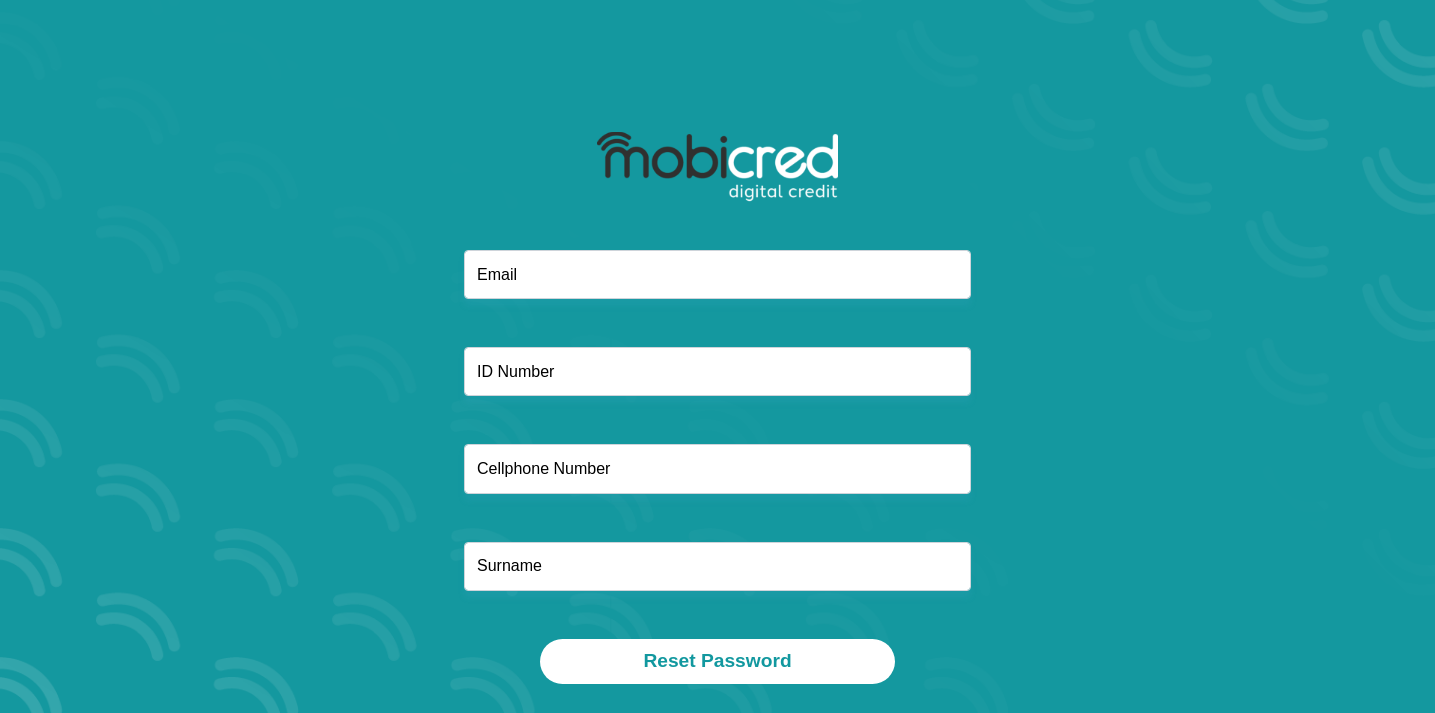 scroll, scrollTop: 0, scrollLeft: 0, axis: both 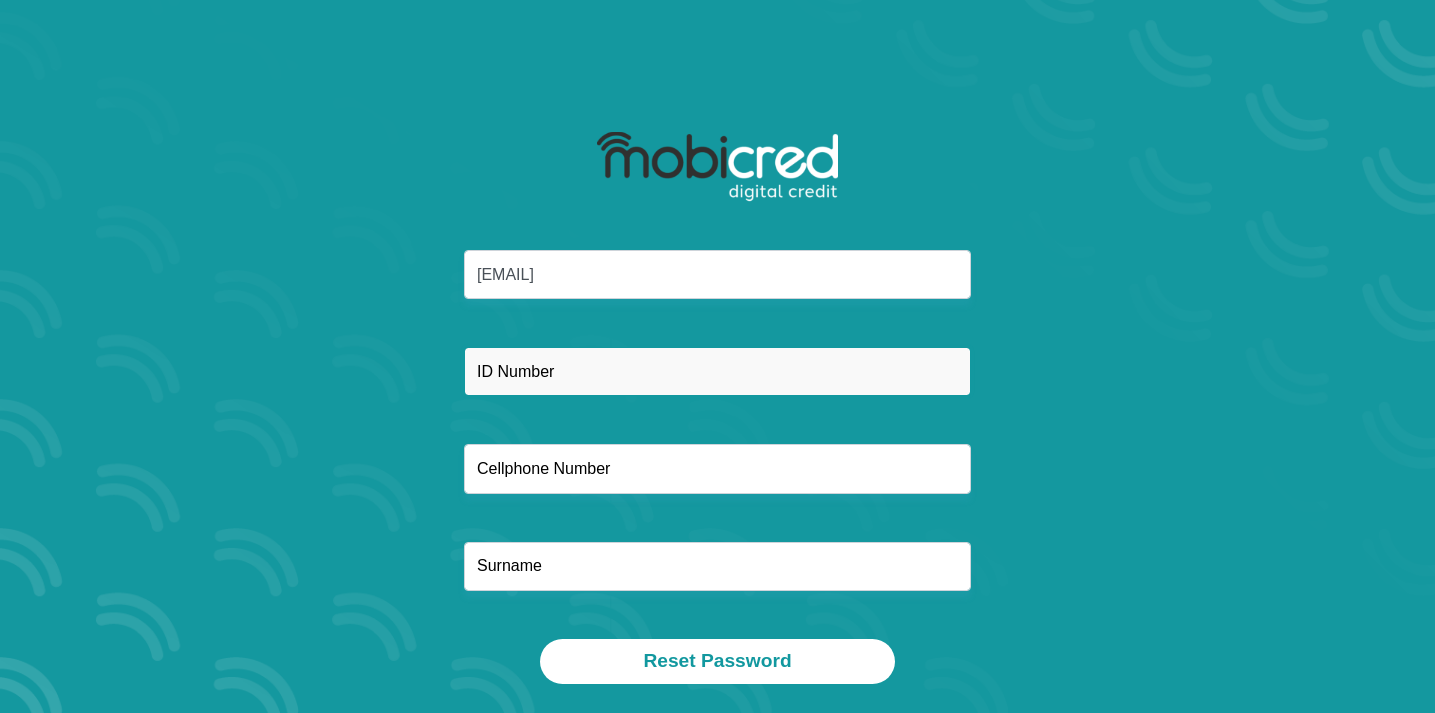 click at bounding box center [717, 371] 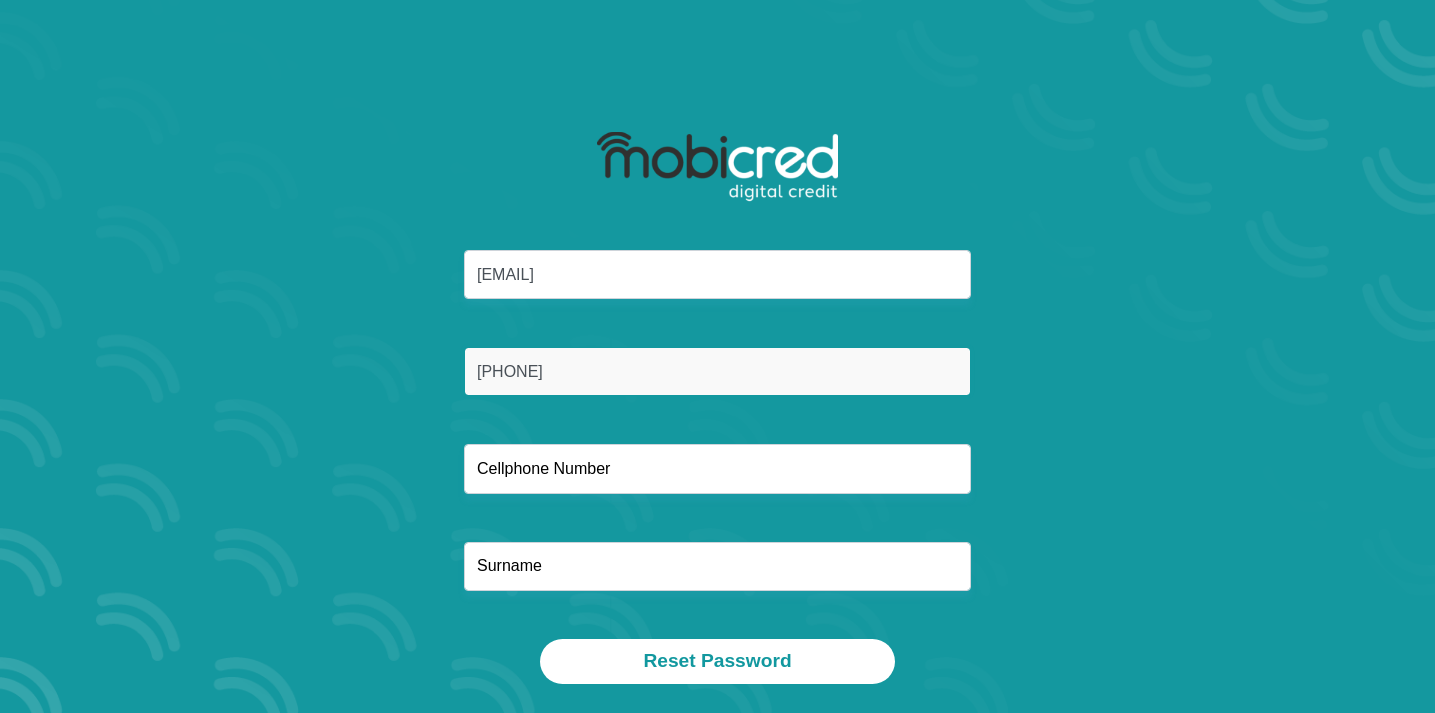 type on "9101220111089" 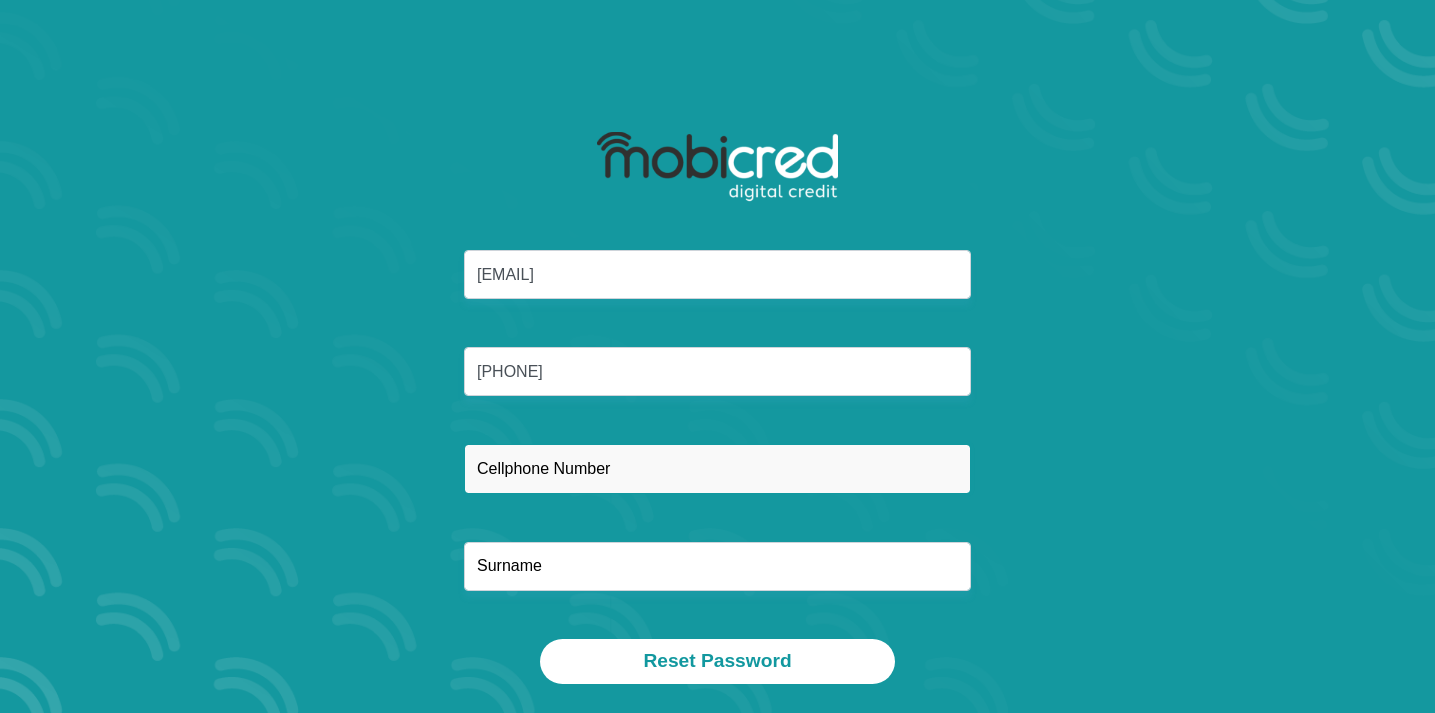 click at bounding box center (717, 468) 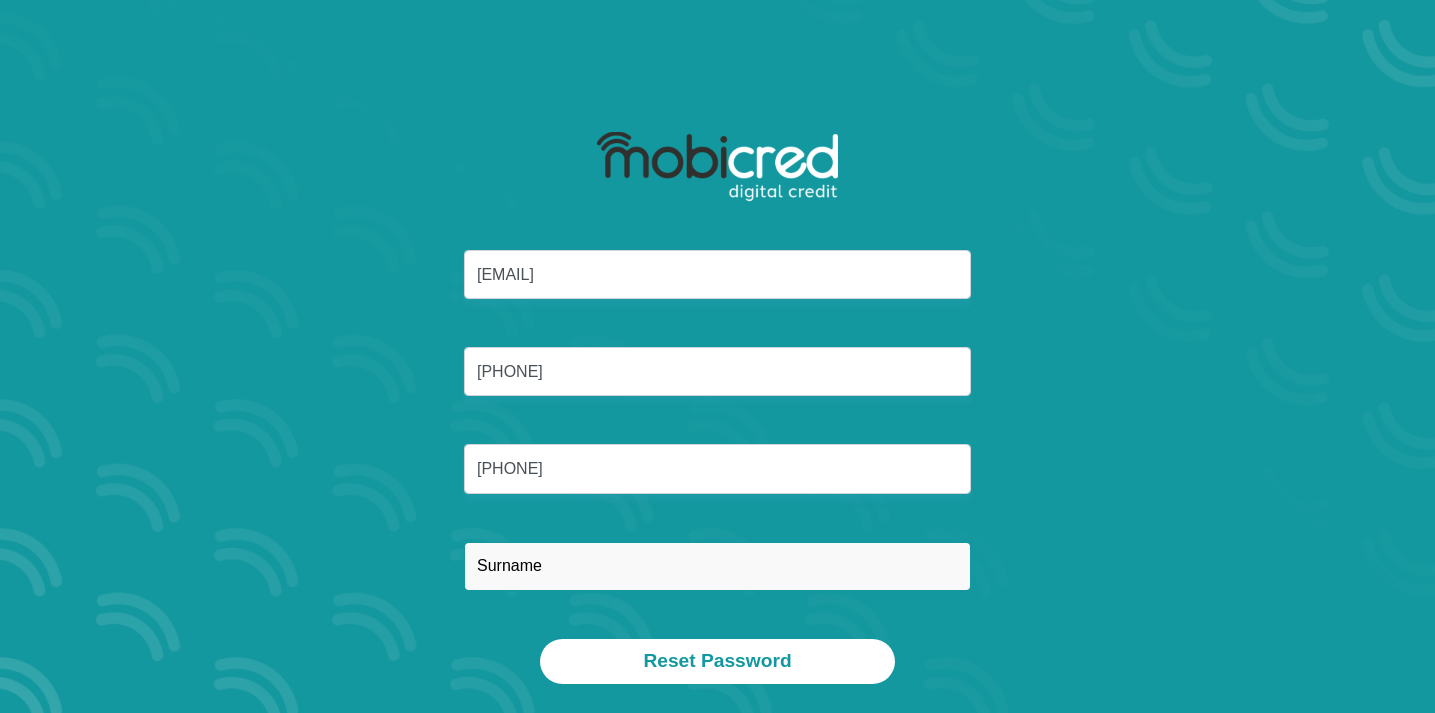 type on "de Klerk" 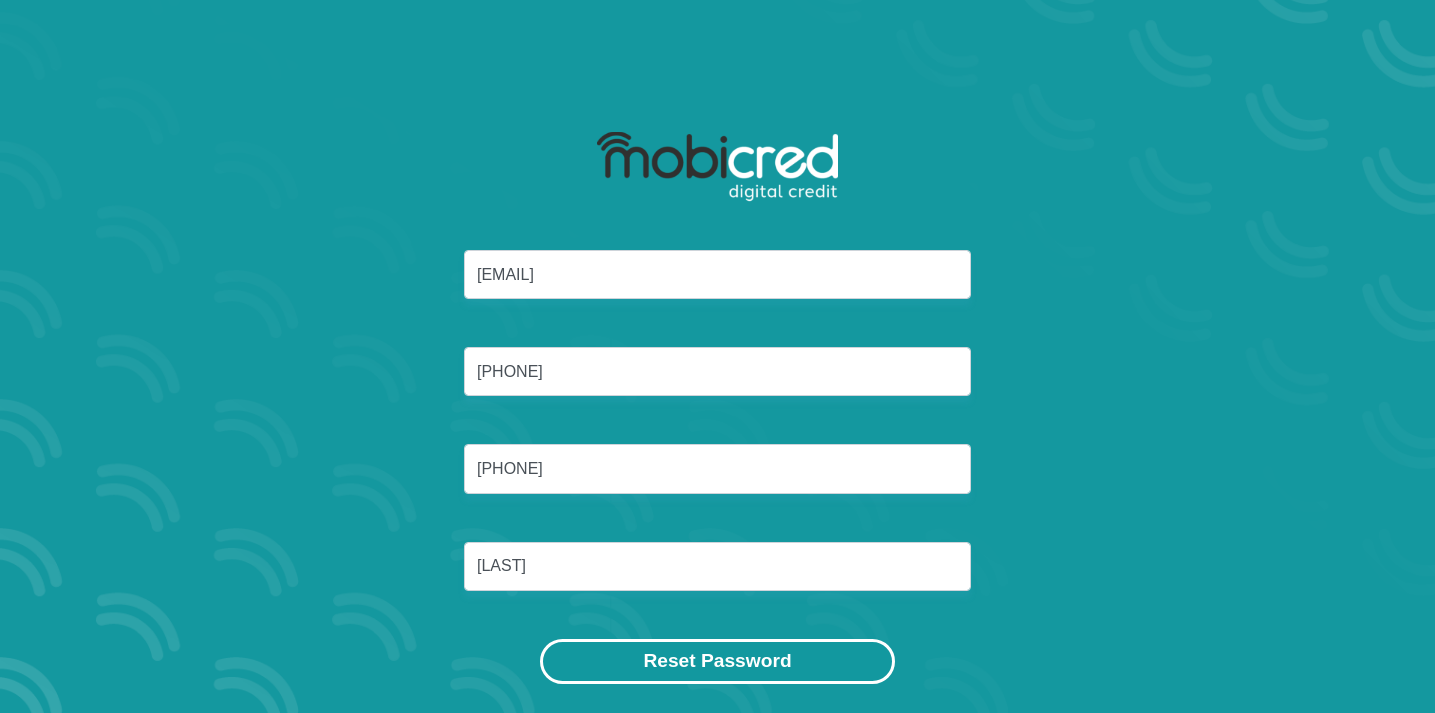 click on "Reset Password" at bounding box center (717, 661) 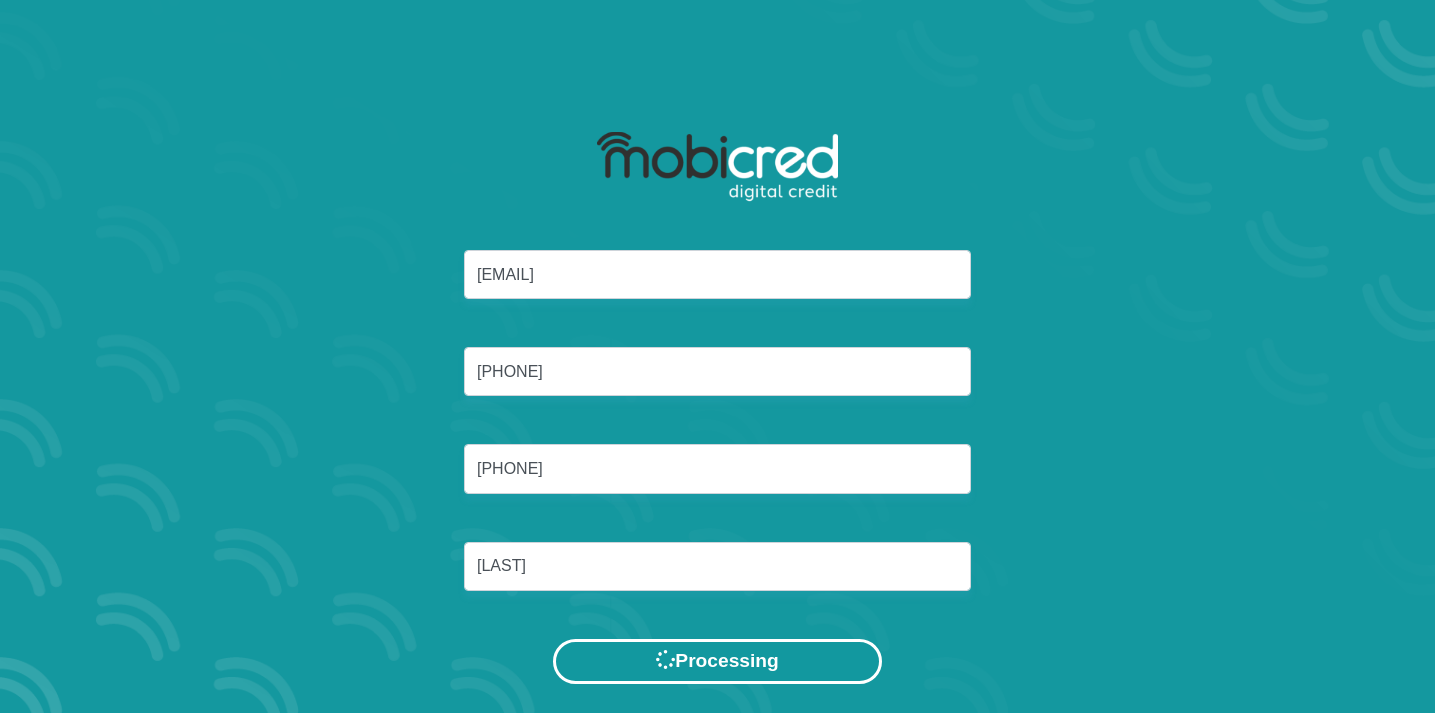 scroll, scrollTop: 0, scrollLeft: 0, axis: both 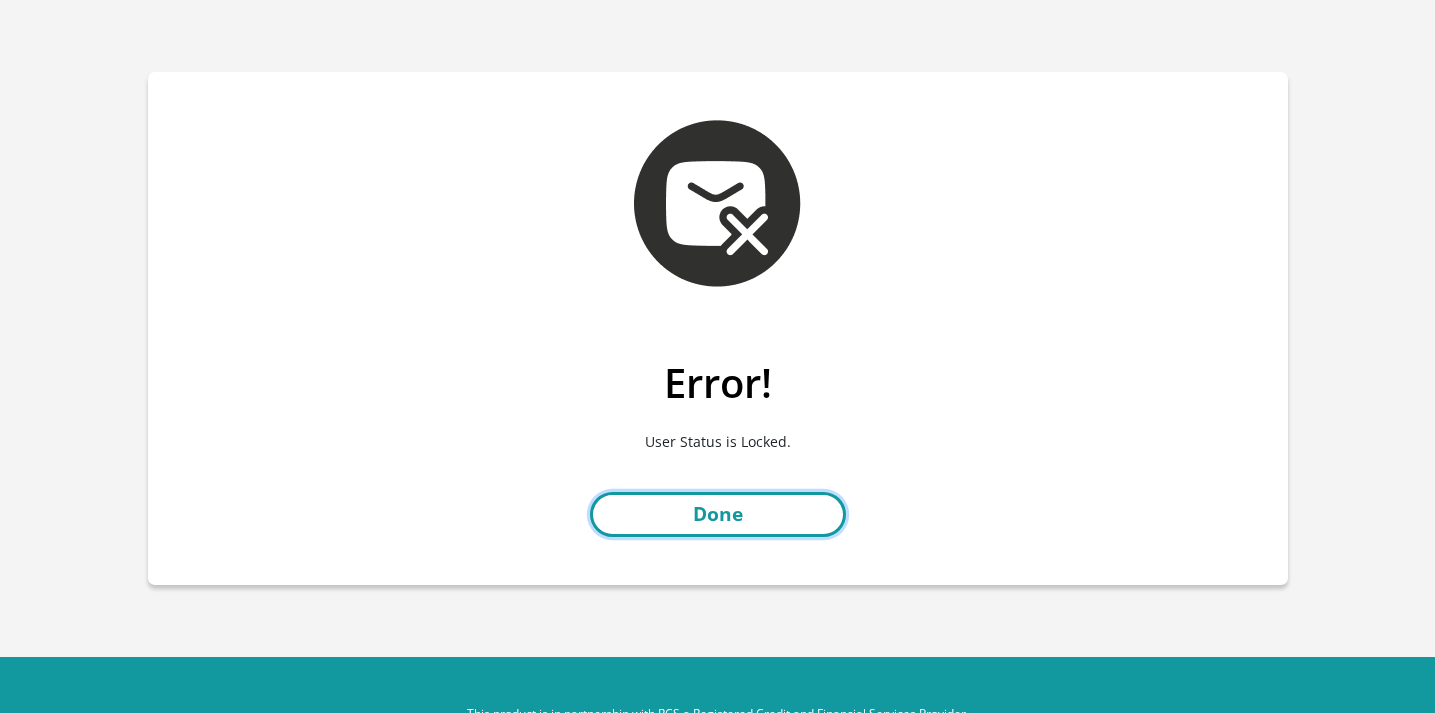click on "Done" at bounding box center [718, 514] 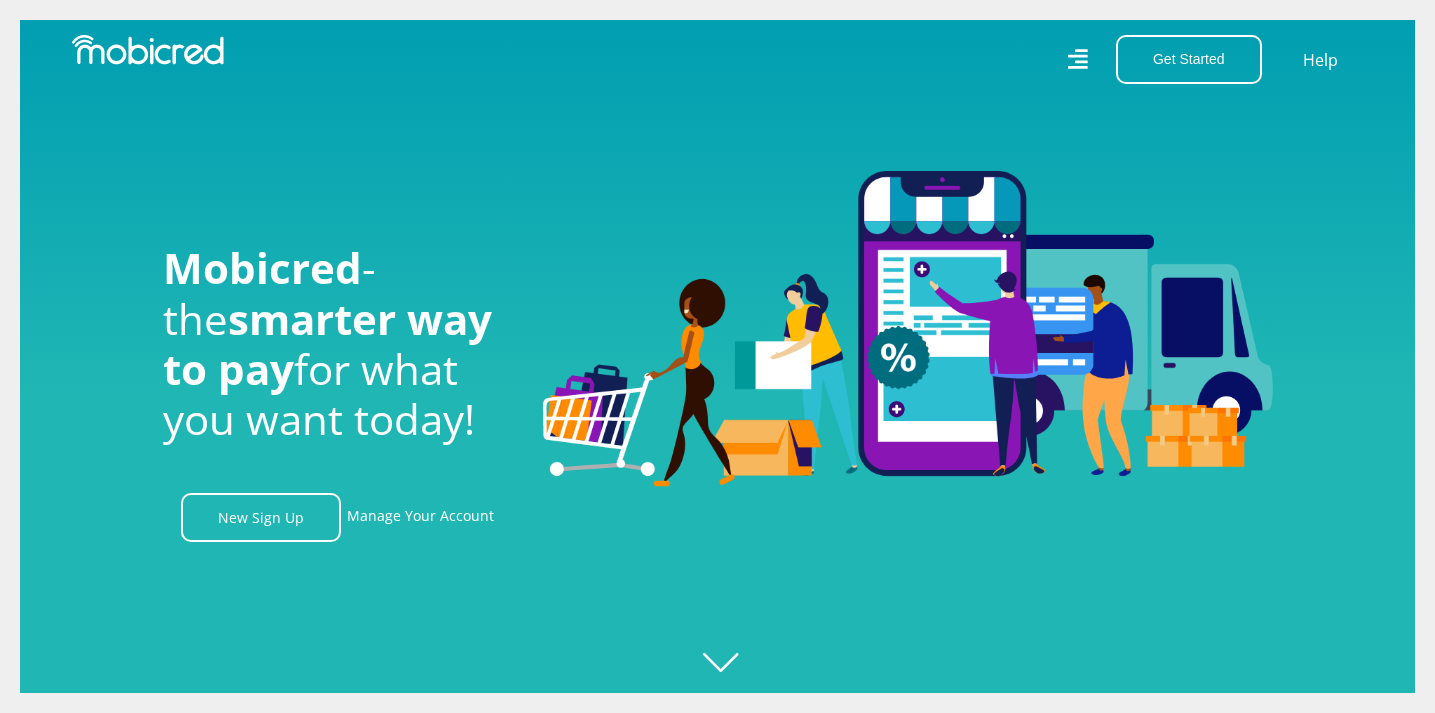 scroll, scrollTop: 0, scrollLeft: 0, axis: both 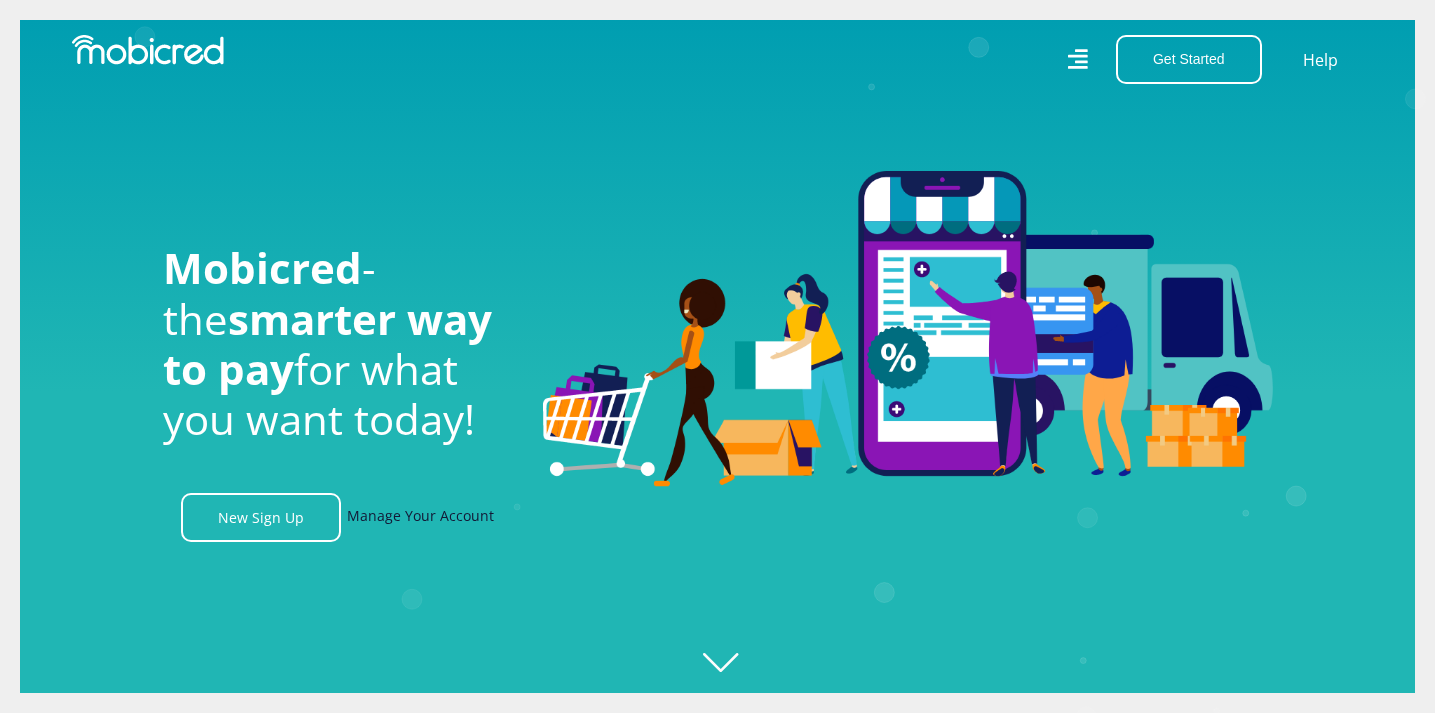 click on "Manage Your Account" at bounding box center [420, 517] 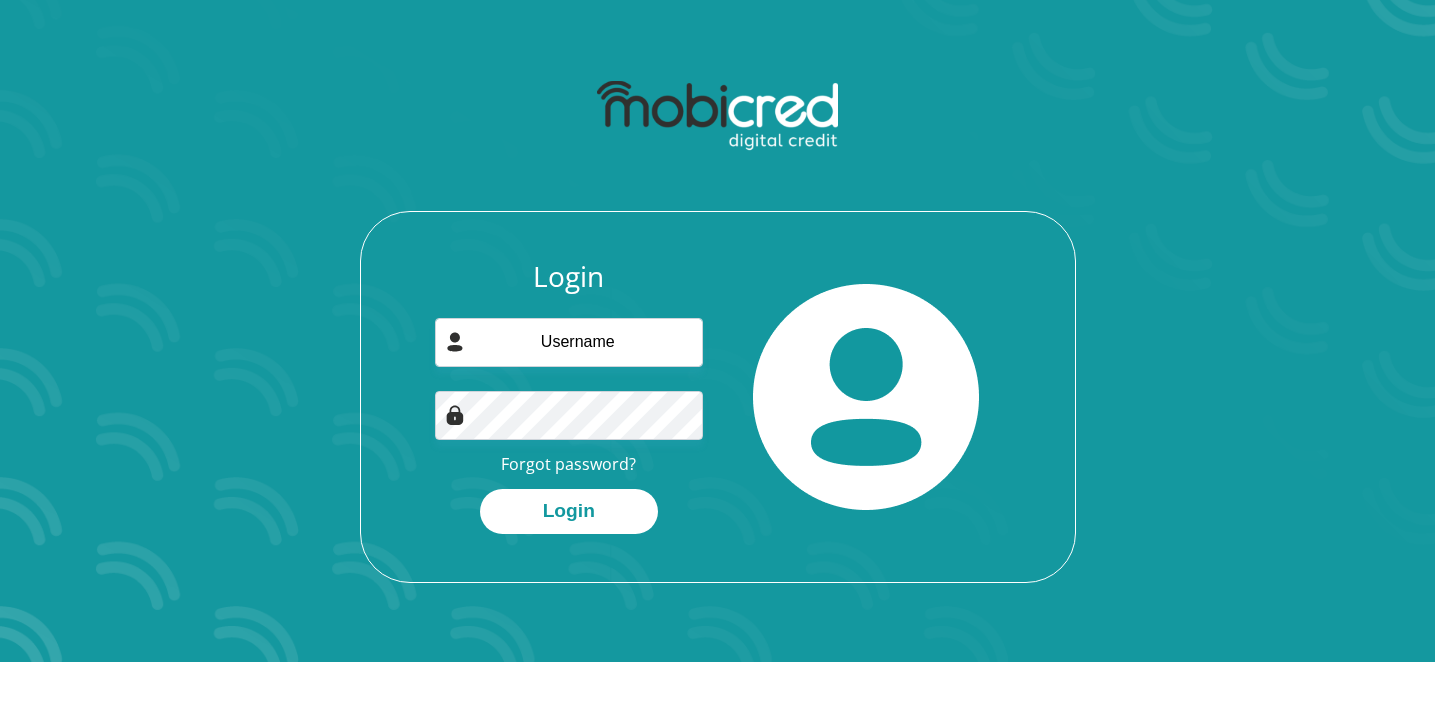 scroll, scrollTop: 0, scrollLeft: 0, axis: both 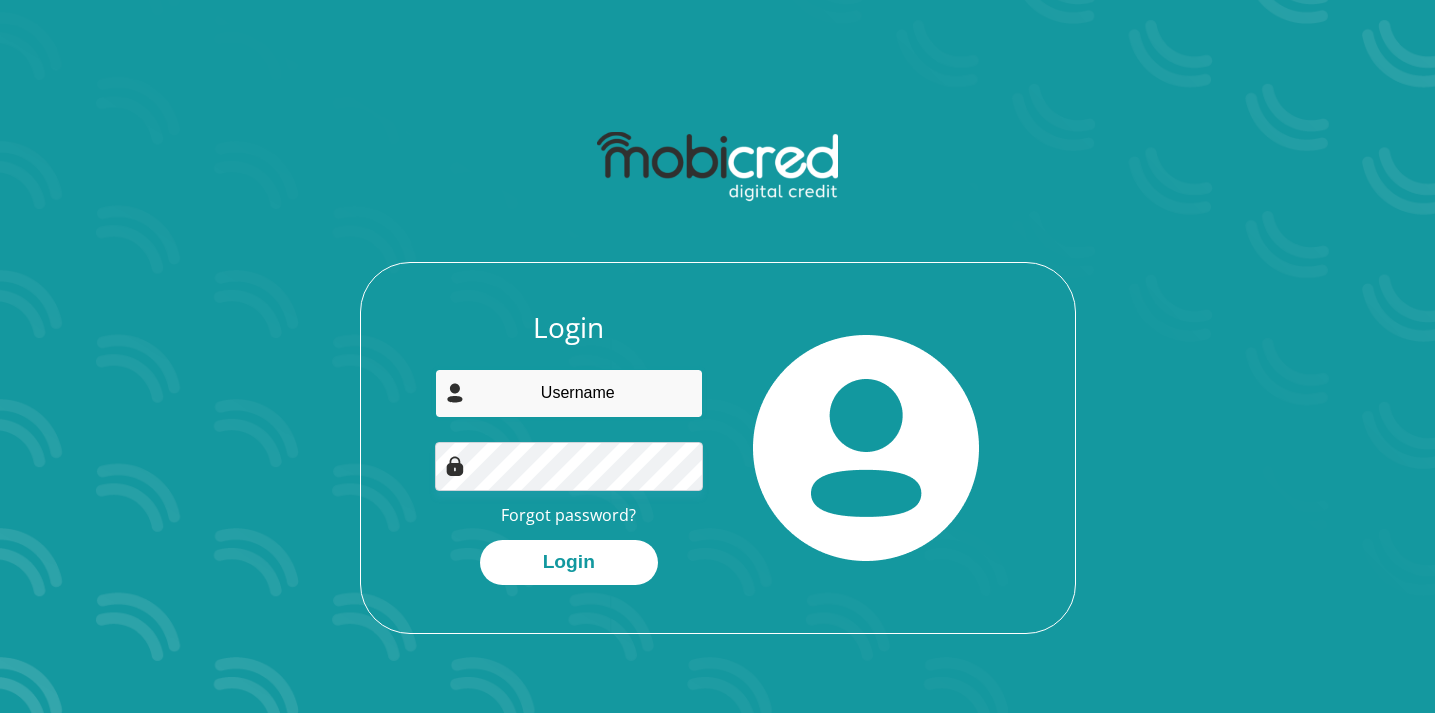 click at bounding box center (569, 393) 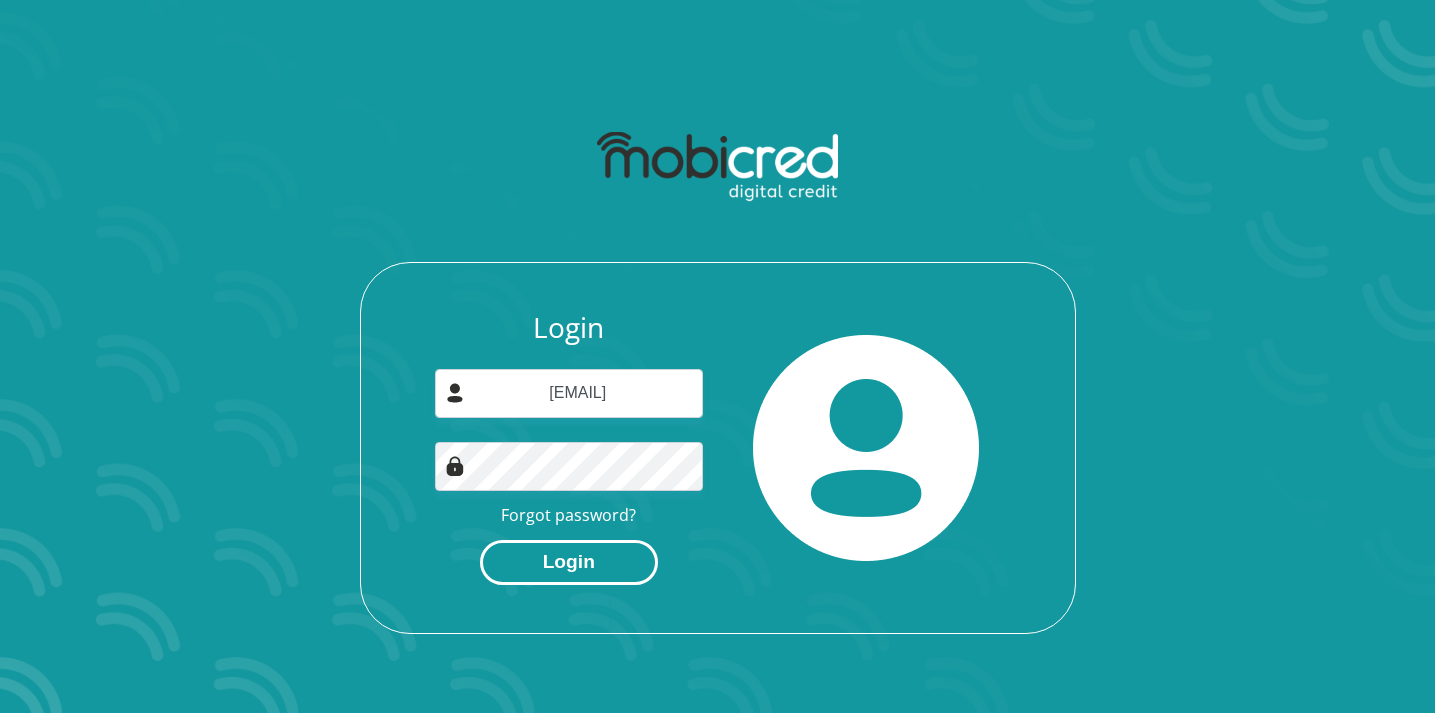 click on "Login" at bounding box center [569, 562] 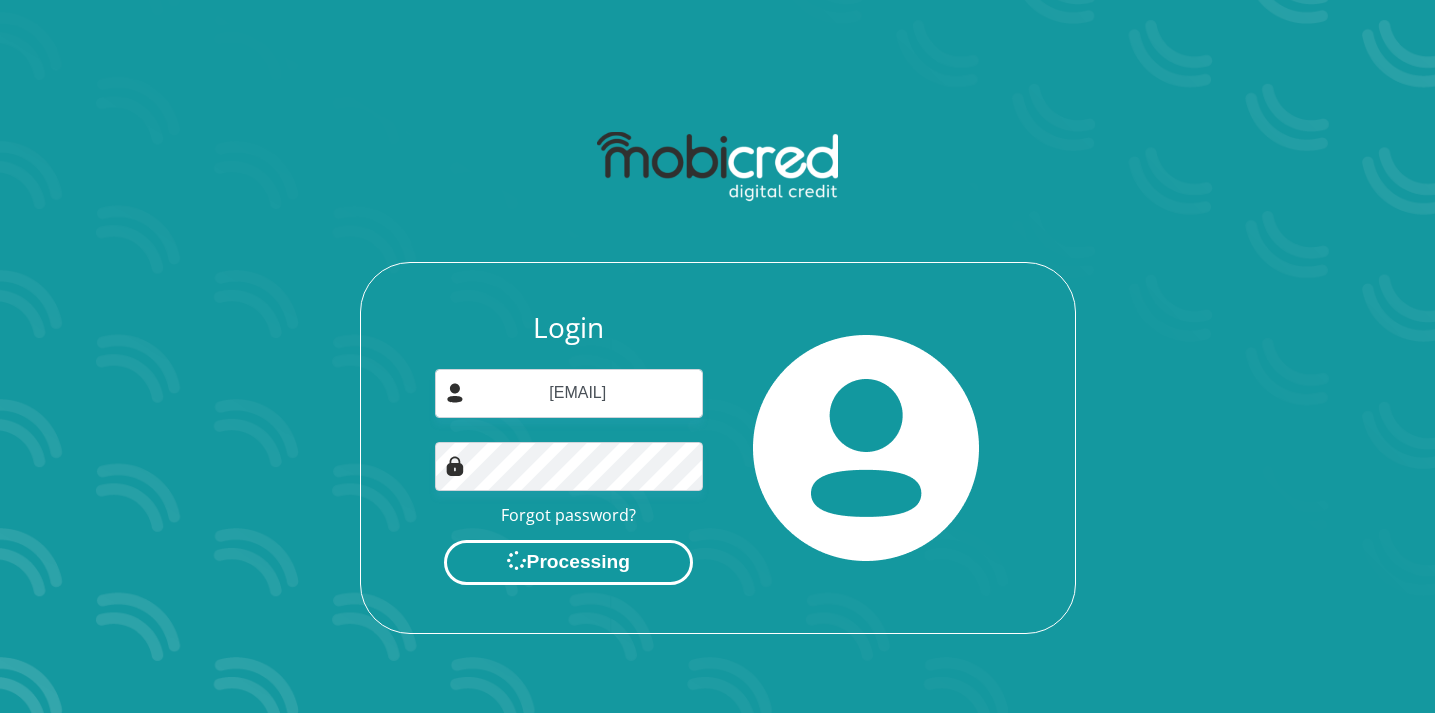 scroll, scrollTop: 0, scrollLeft: 0, axis: both 